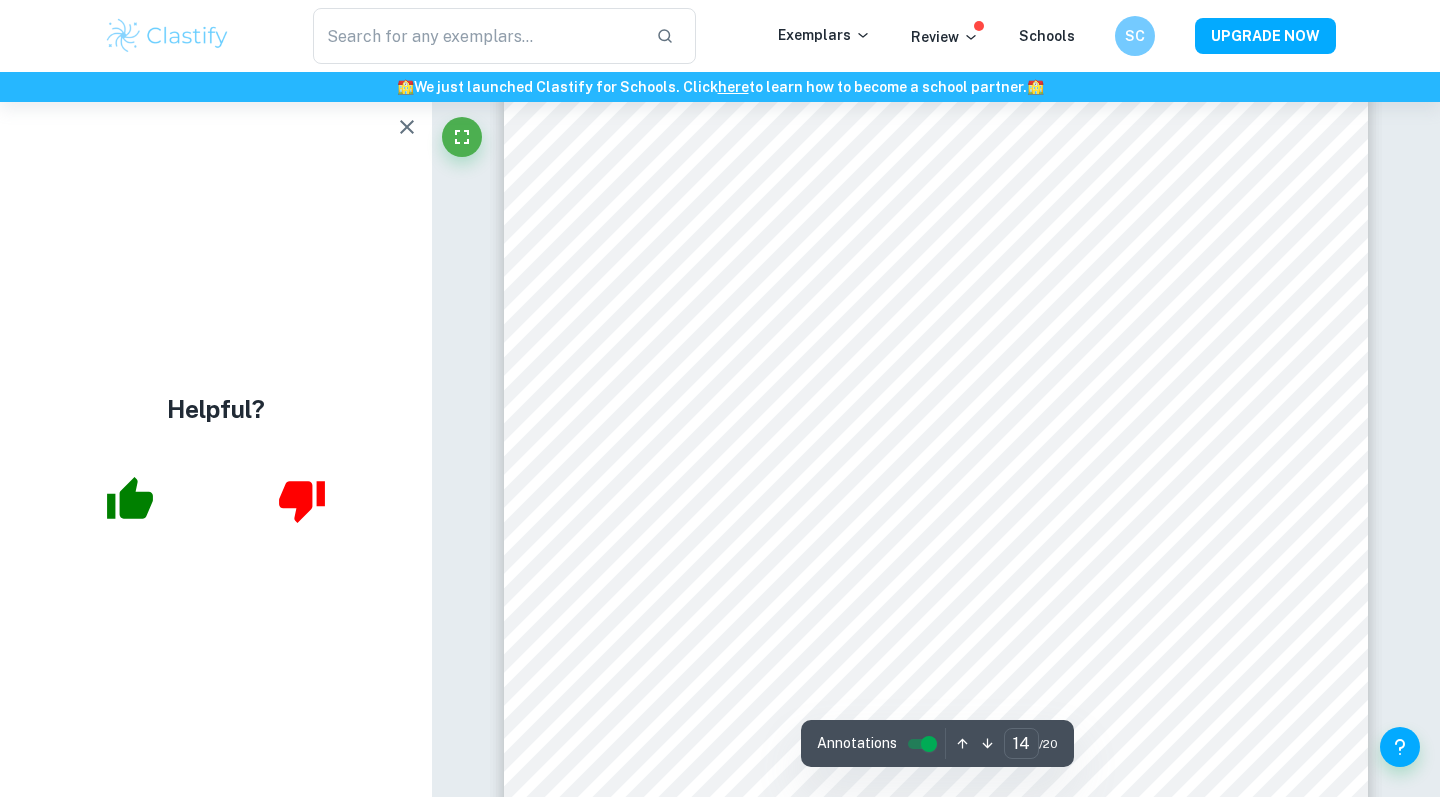 scroll, scrollTop: 16717, scrollLeft: 0, axis: vertical 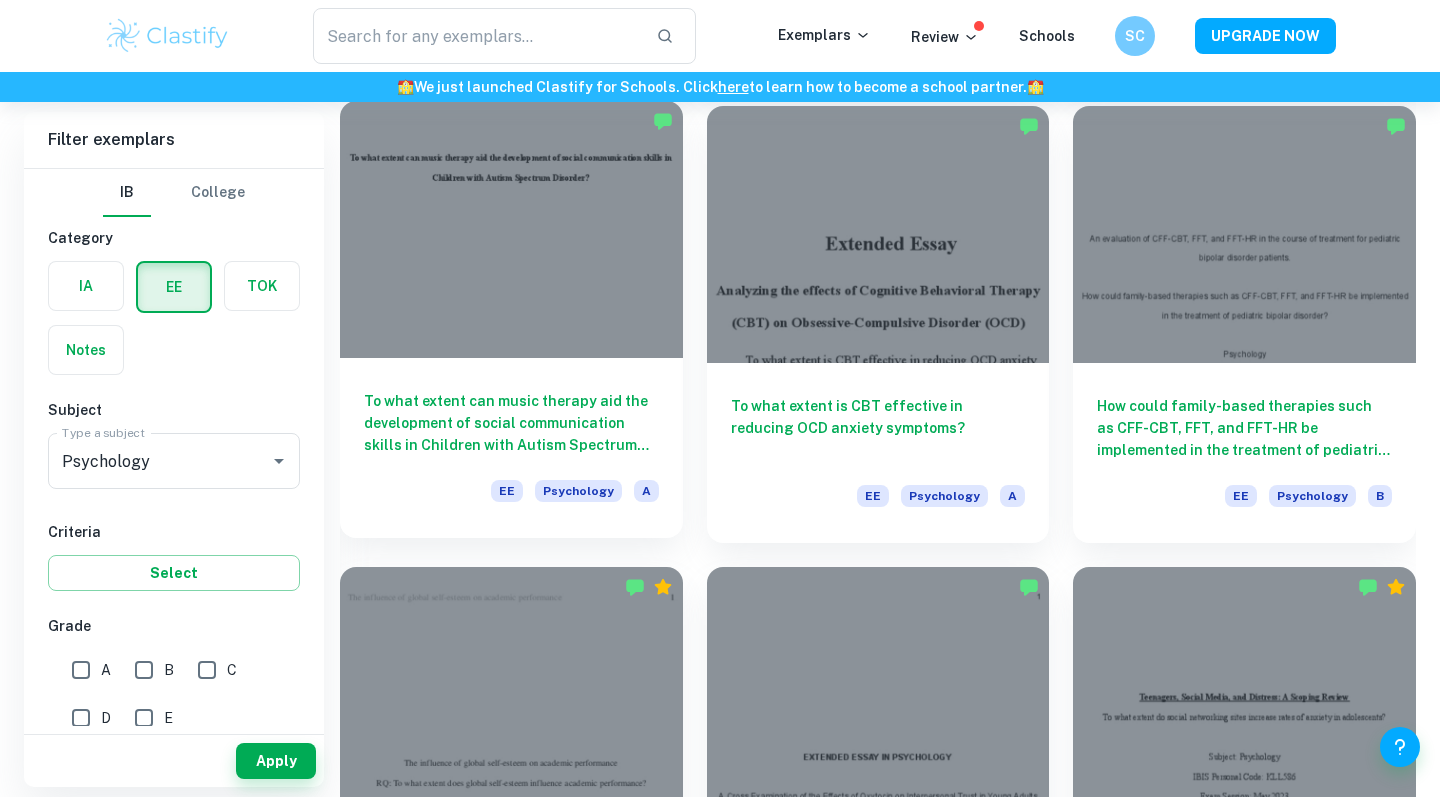 click on "EE Psychology A" at bounding box center (511, 497) 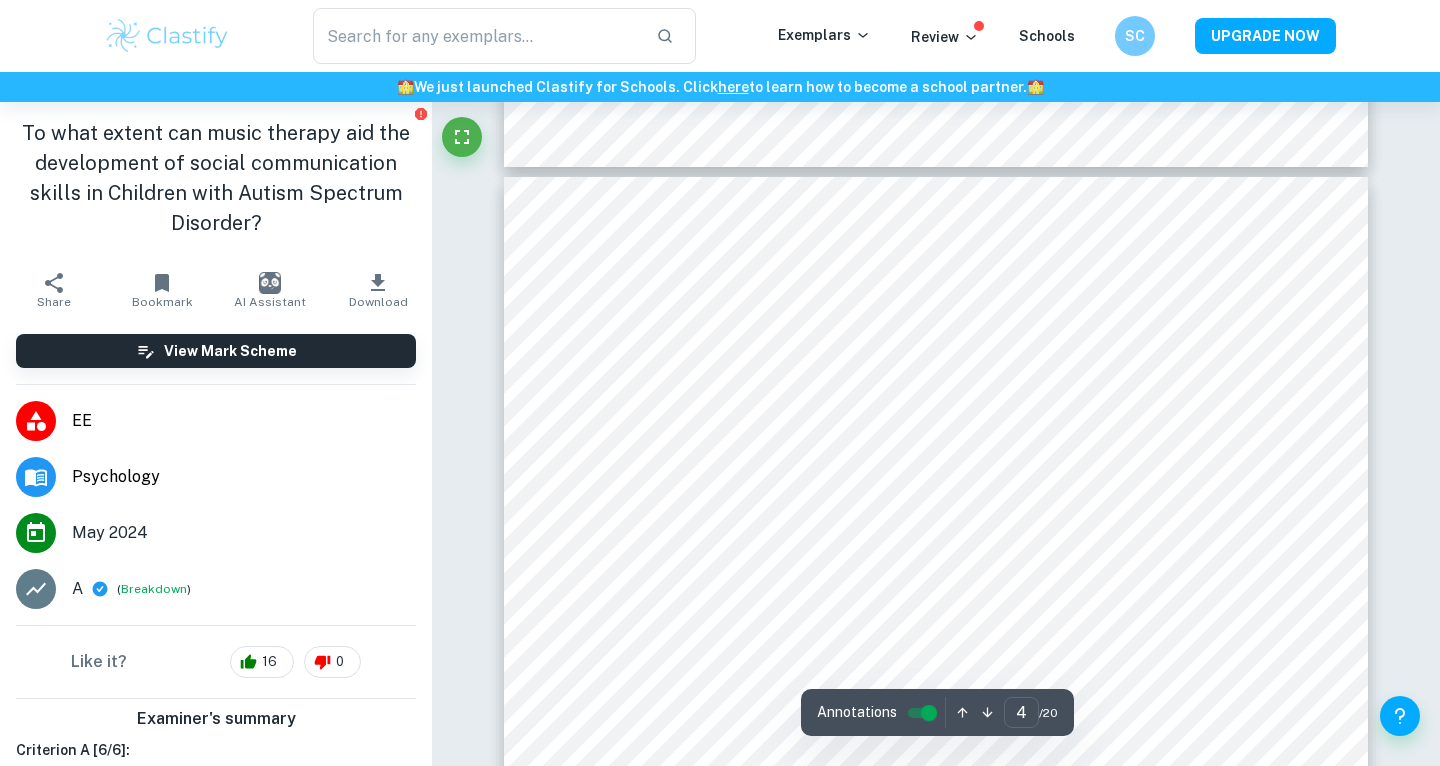 scroll, scrollTop: 3917, scrollLeft: 0, axis: vertical 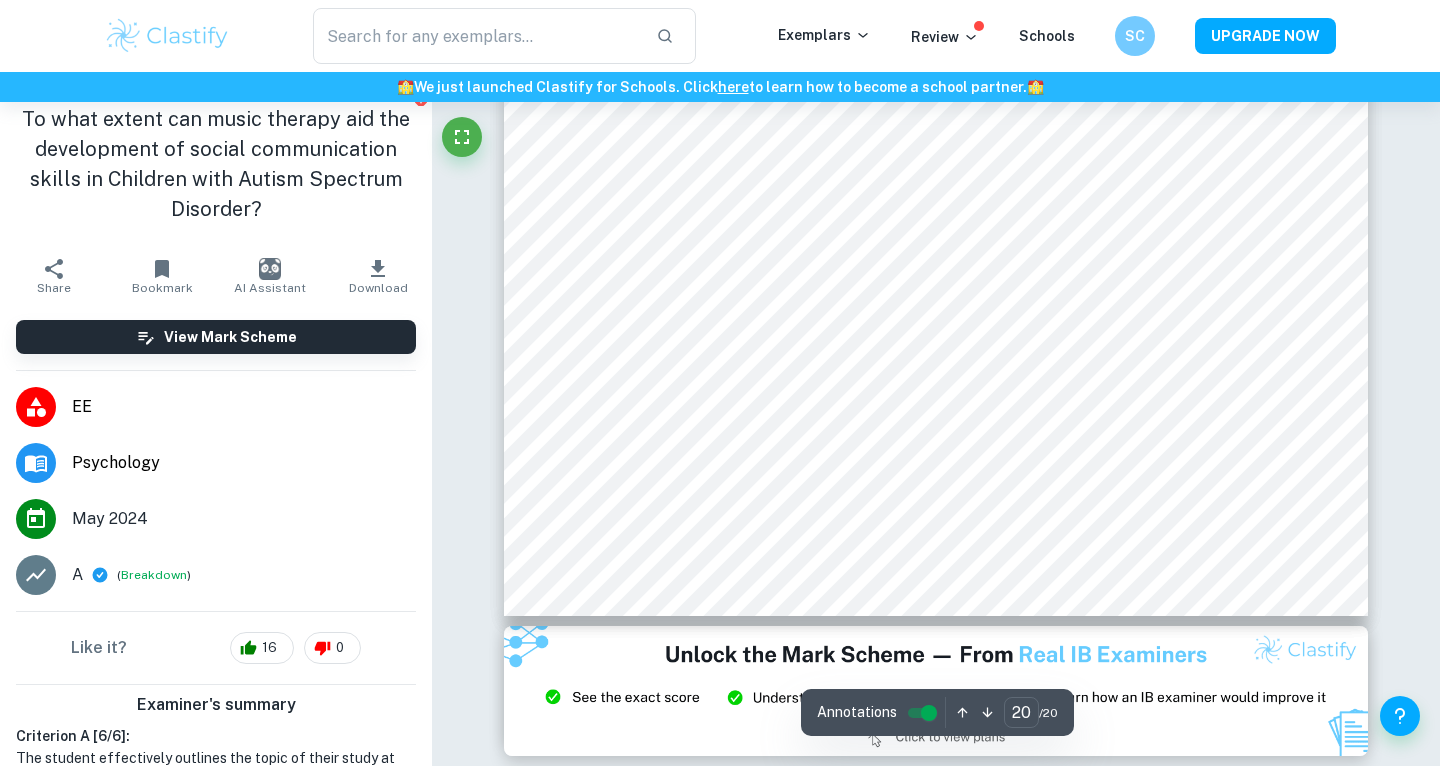 click on "🏫  We just launched Clastify for Schools. Click  here  to learn how to become a school partner.  🏫" at bounding box center [720, 87] 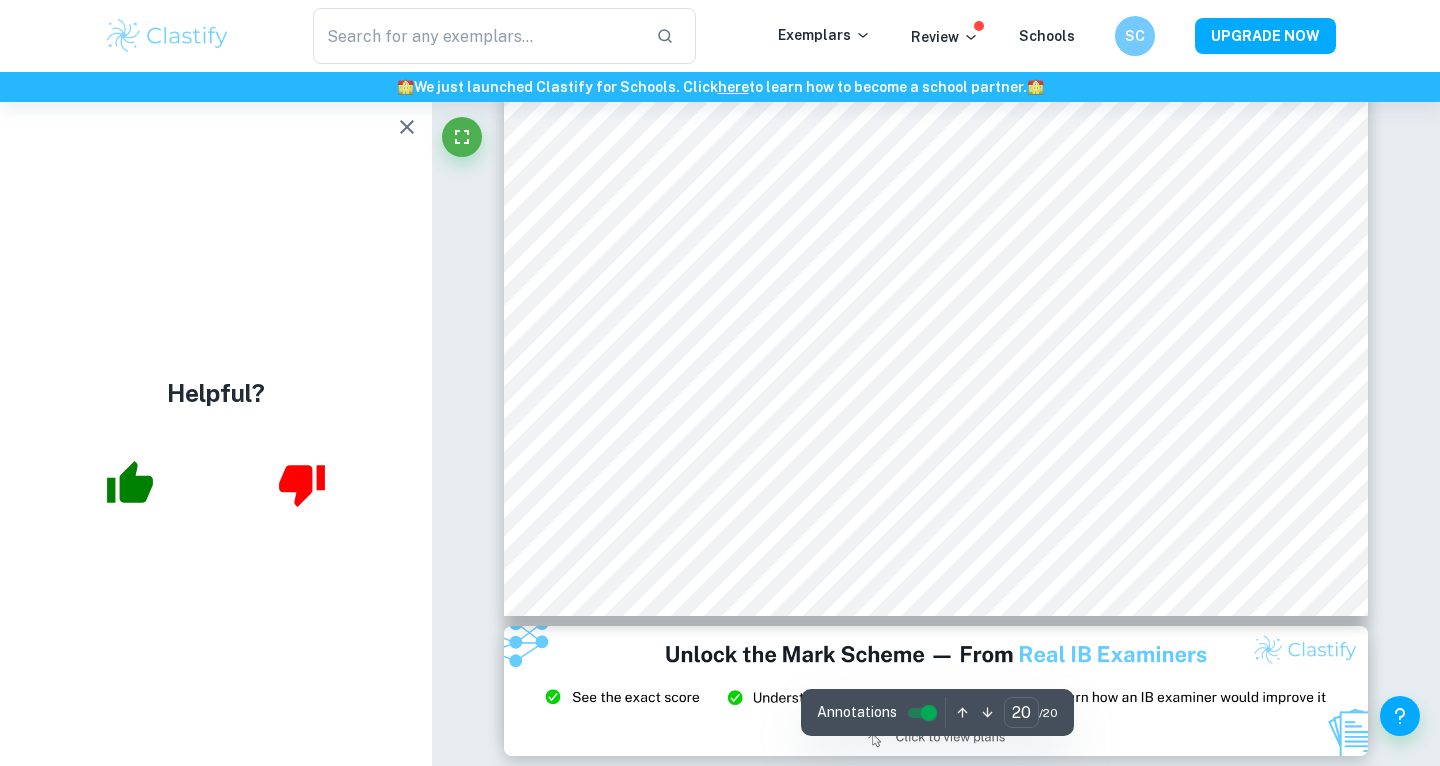 scroll, scrollTop: 0, scrollLeft: 0, axis: both 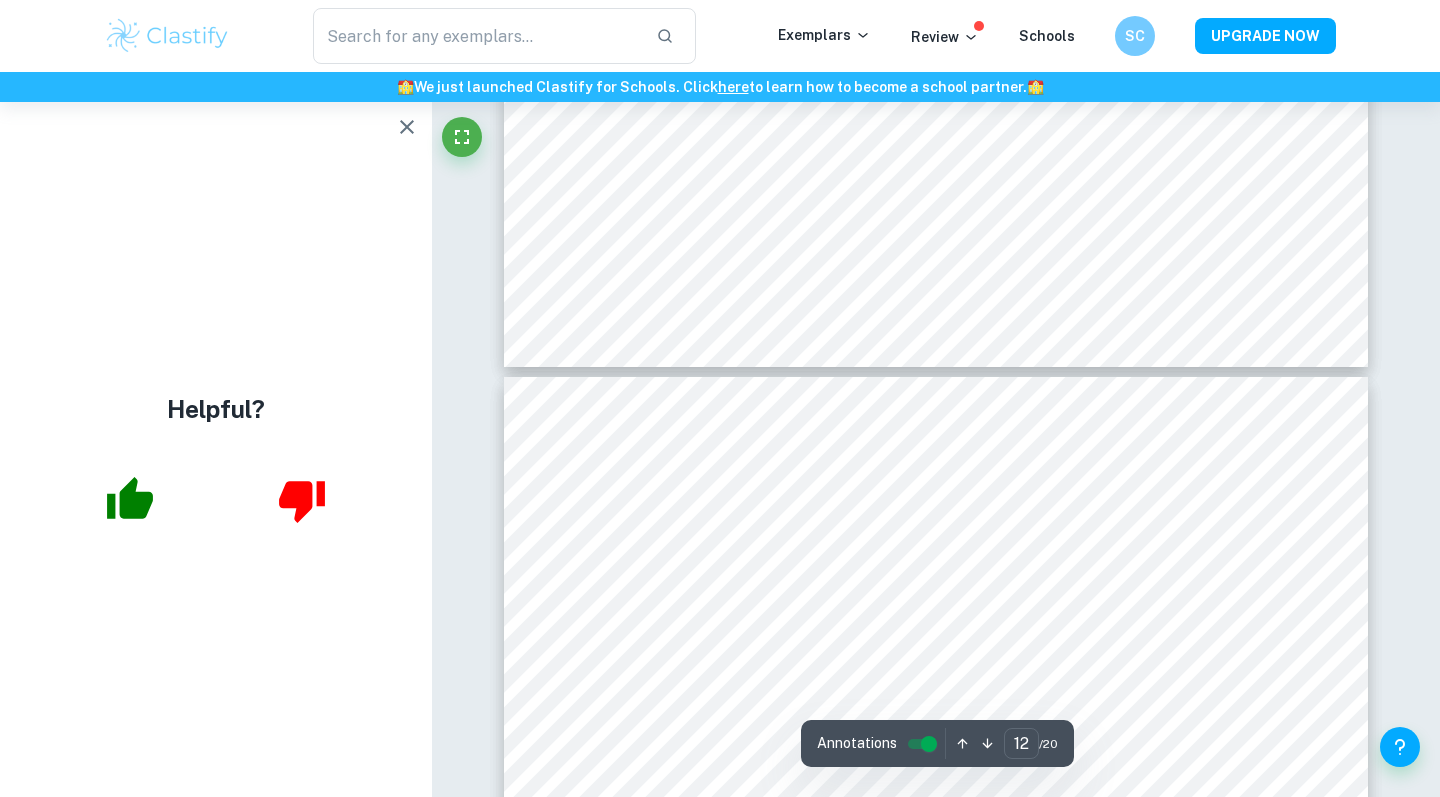 type on "11" 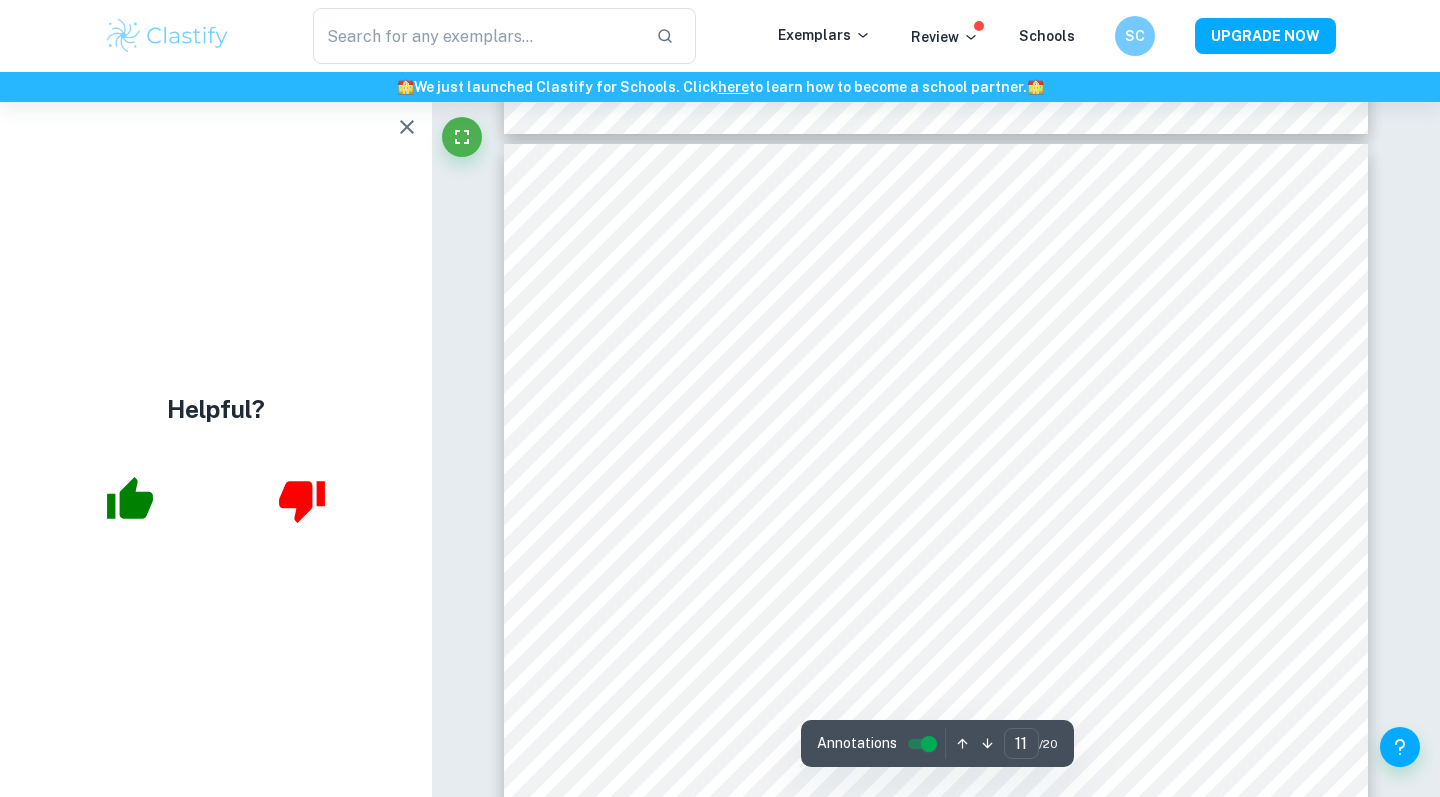 scroll, scrollTop: 12503, scrollLeft: 0, axis: vertical 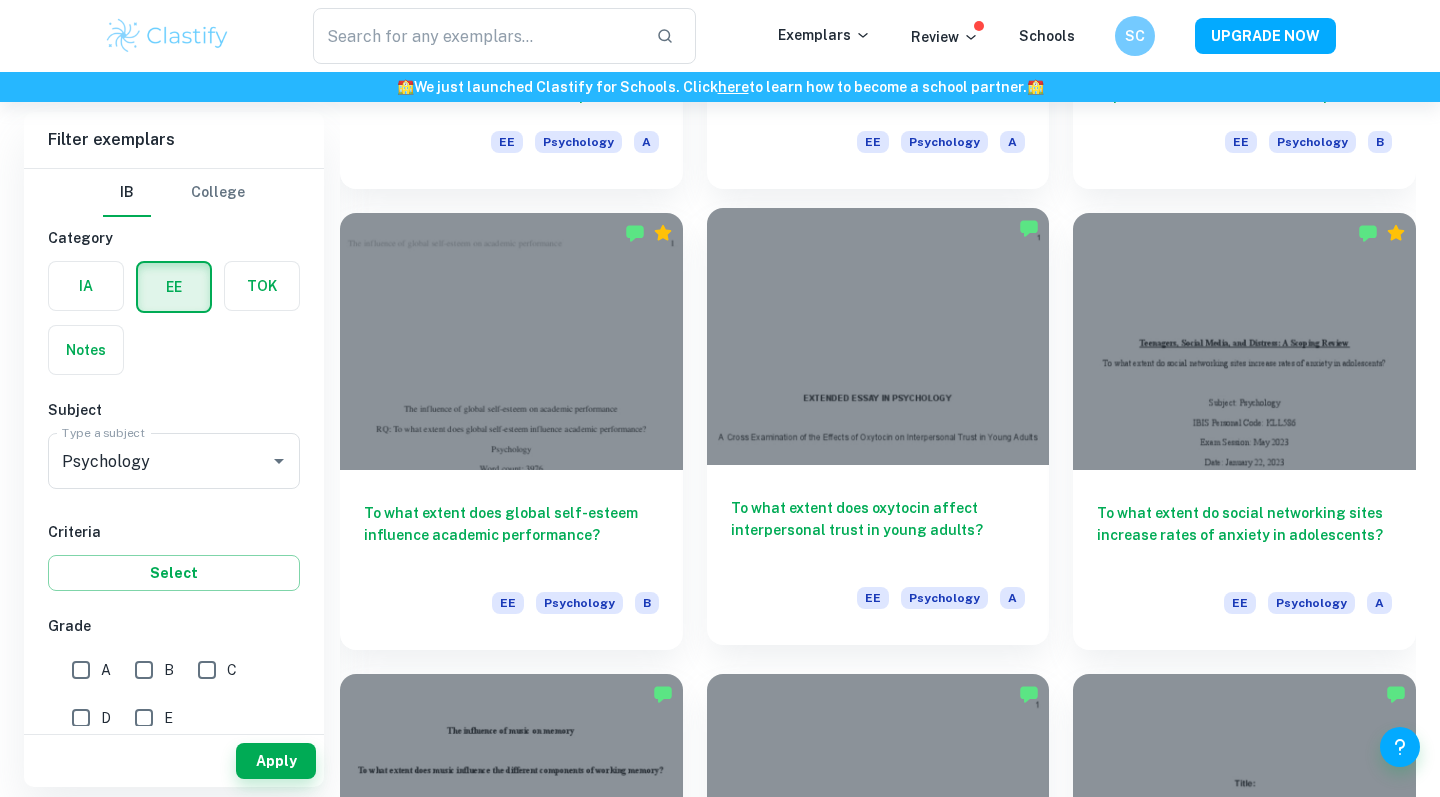 click on "To what extent does oxytocin affect interpersonal trust in young adults? EE Psychology A" at bounding box center (878, 555) 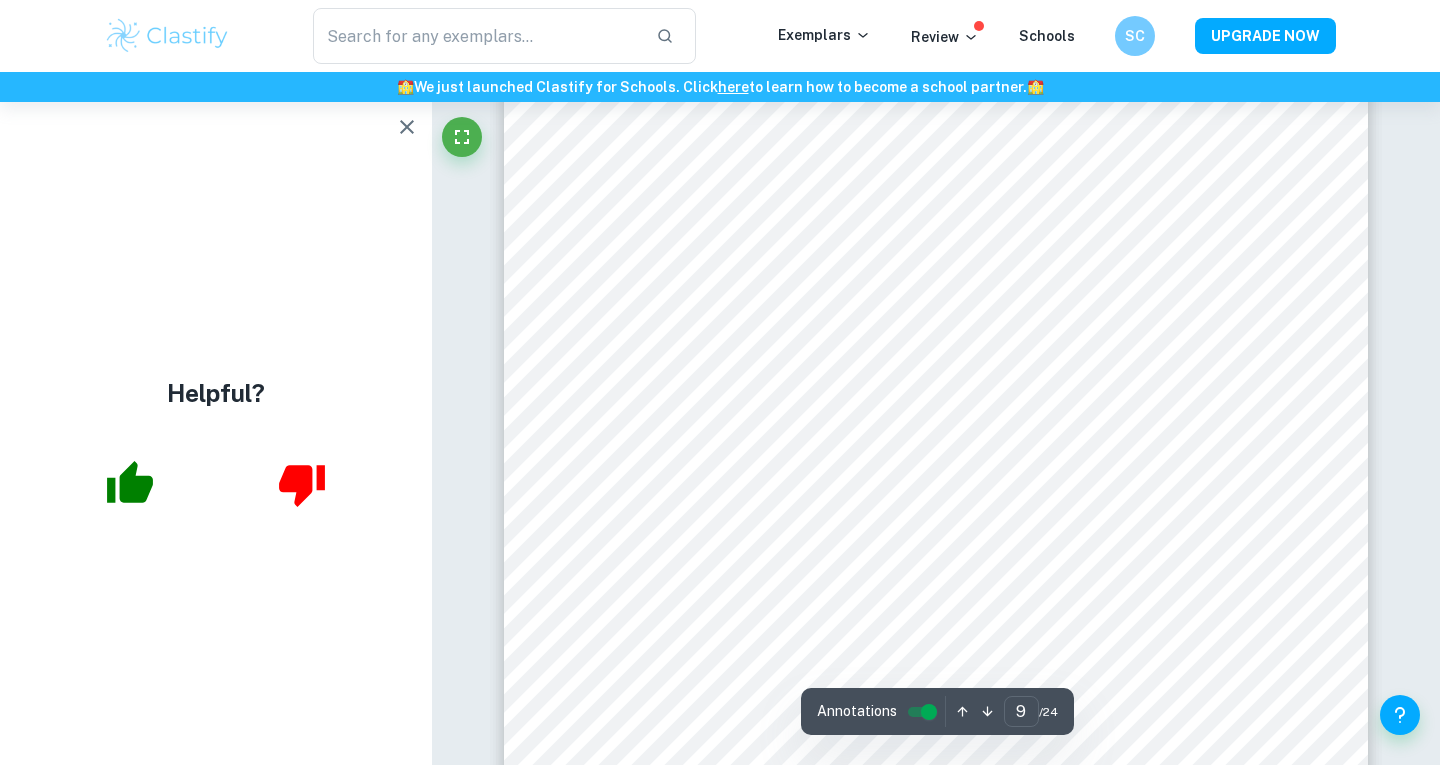 scroll, scrollTop: 9611, scrollLeft: 0, axis: vertical 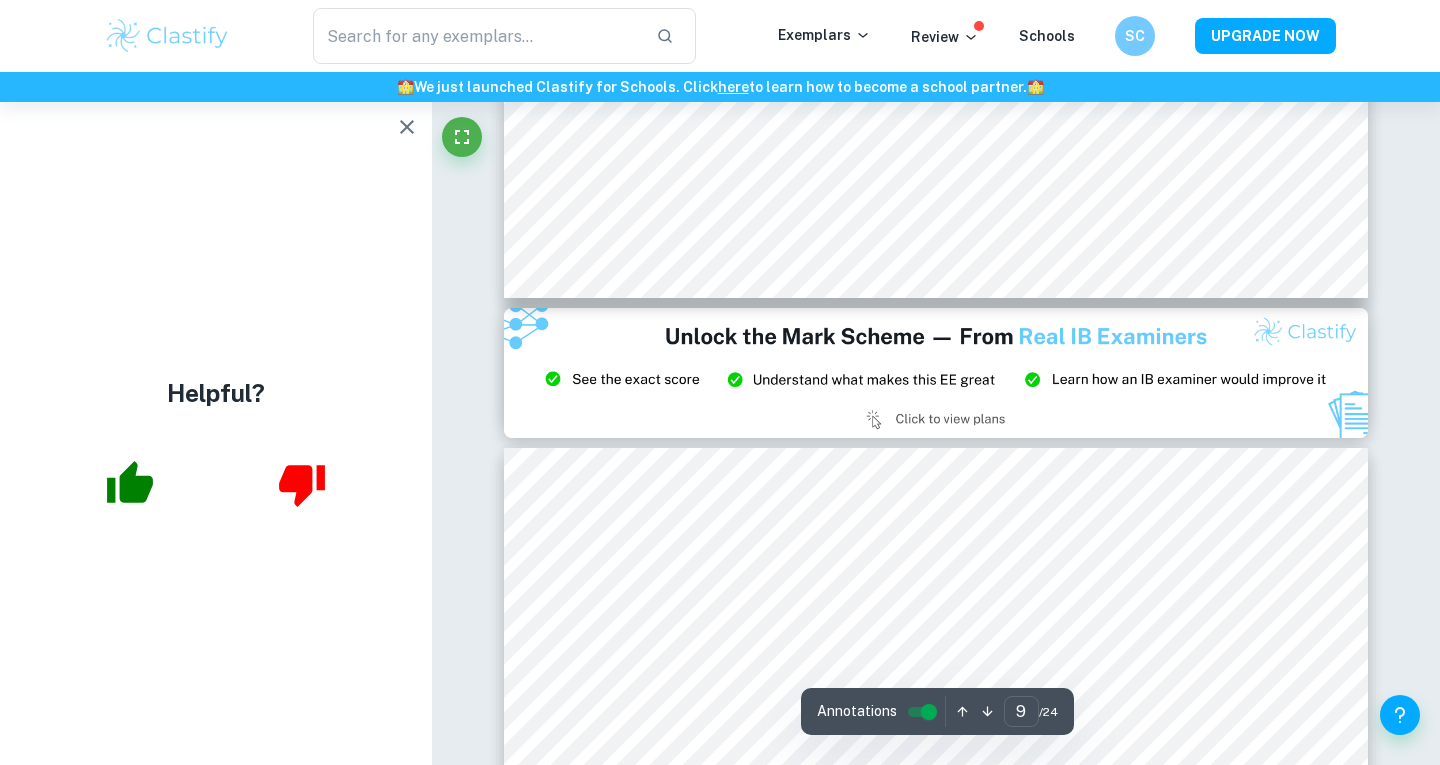 type on "8" 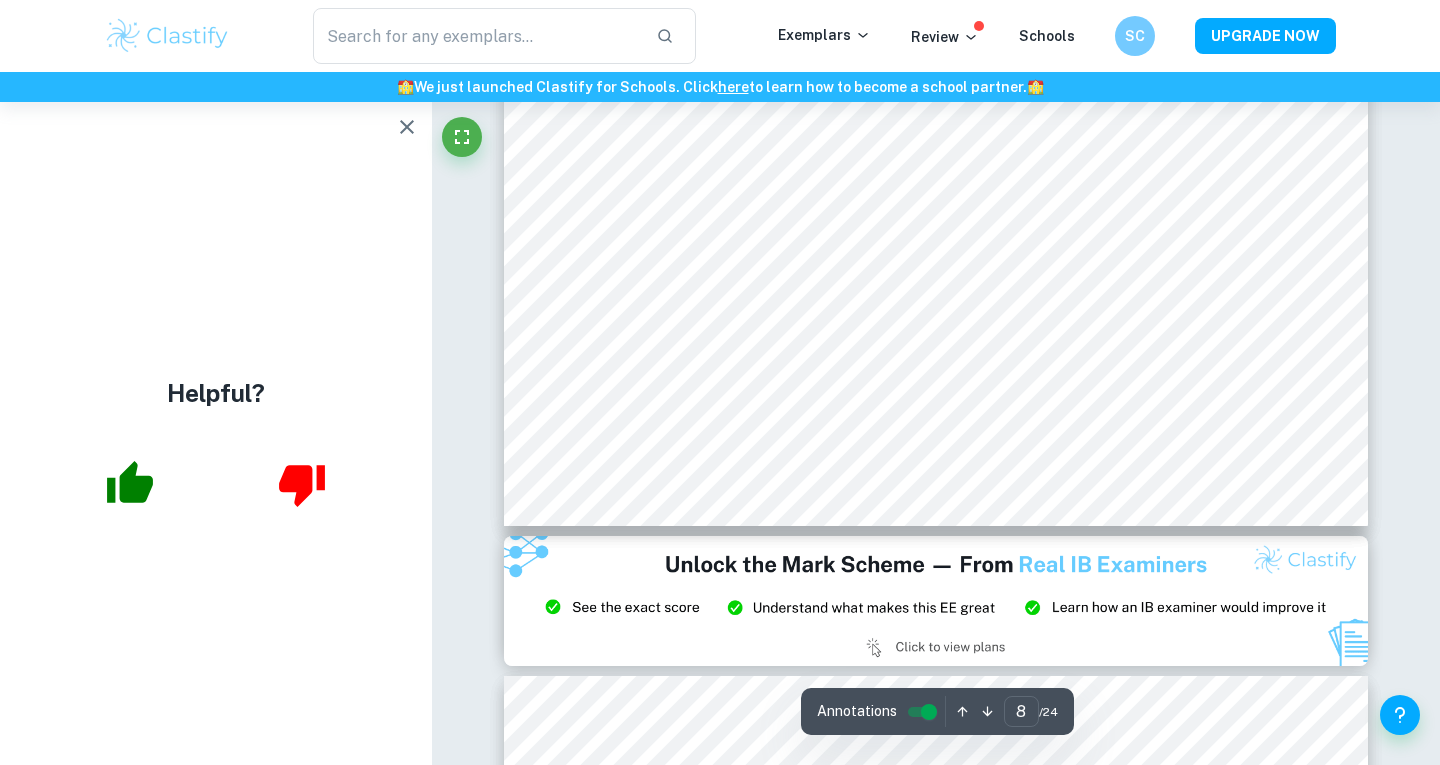 scroll, scrollTop: 8885, scrollLeft: 0, axis: vertical 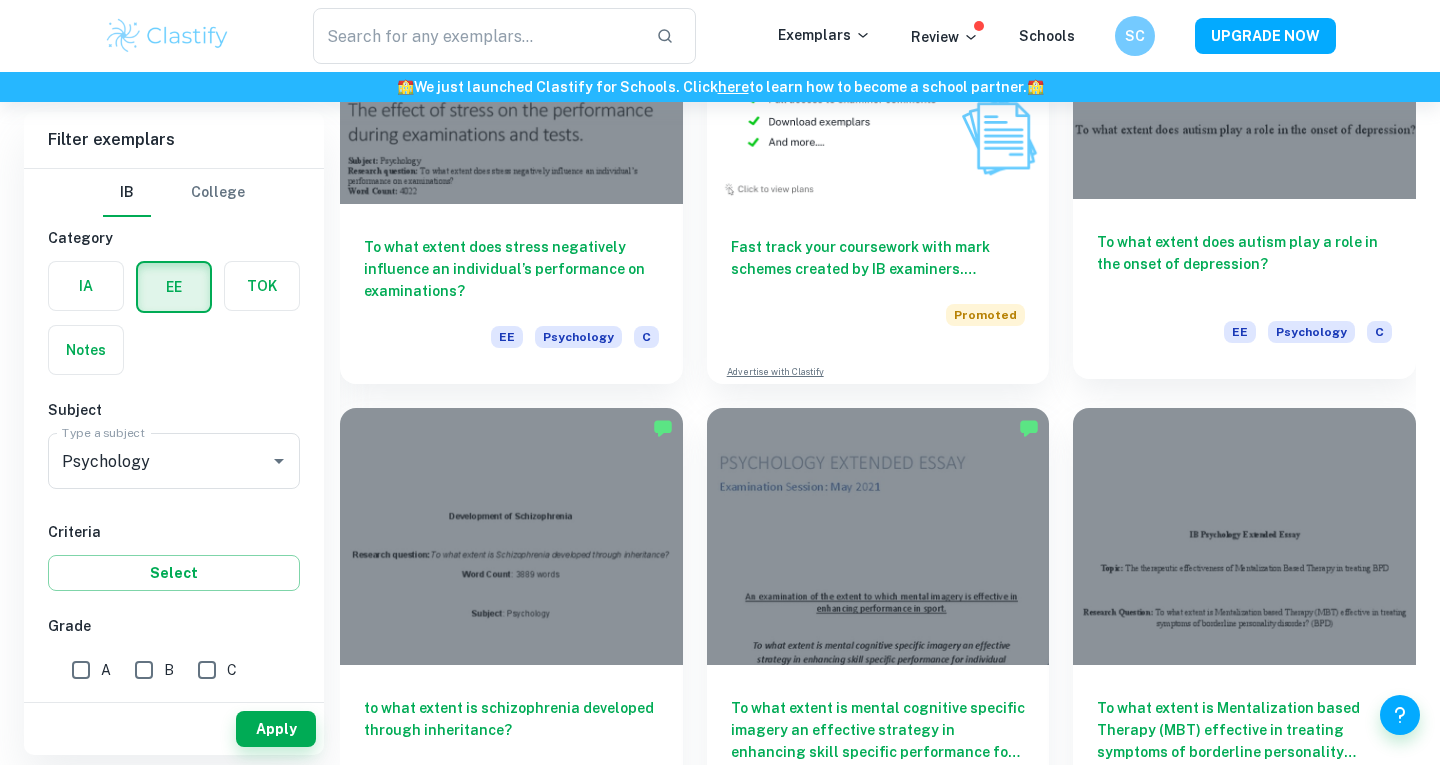 click at bounding box center (1244, 70) 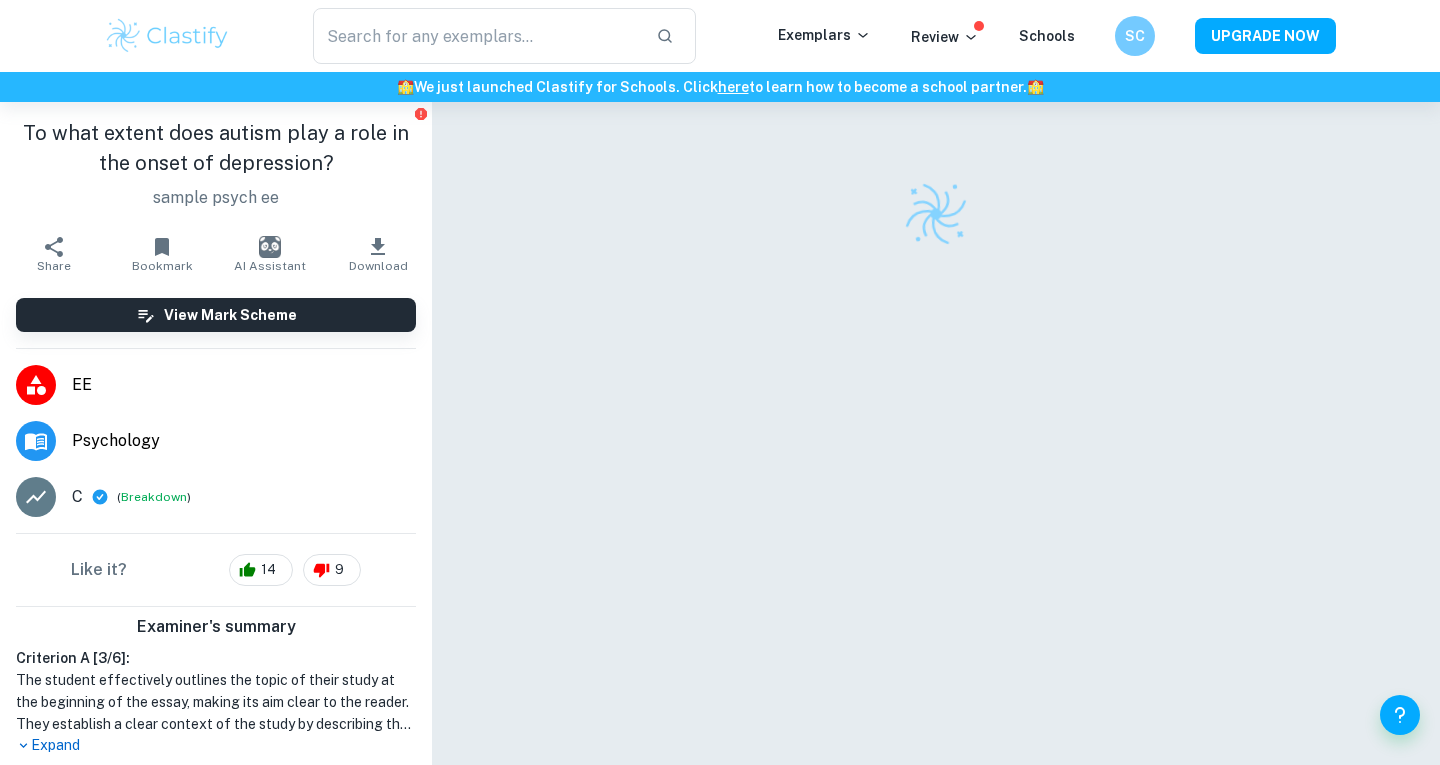 scroll, scrollTop: 104, scrollLeft: 0, axis: vertical 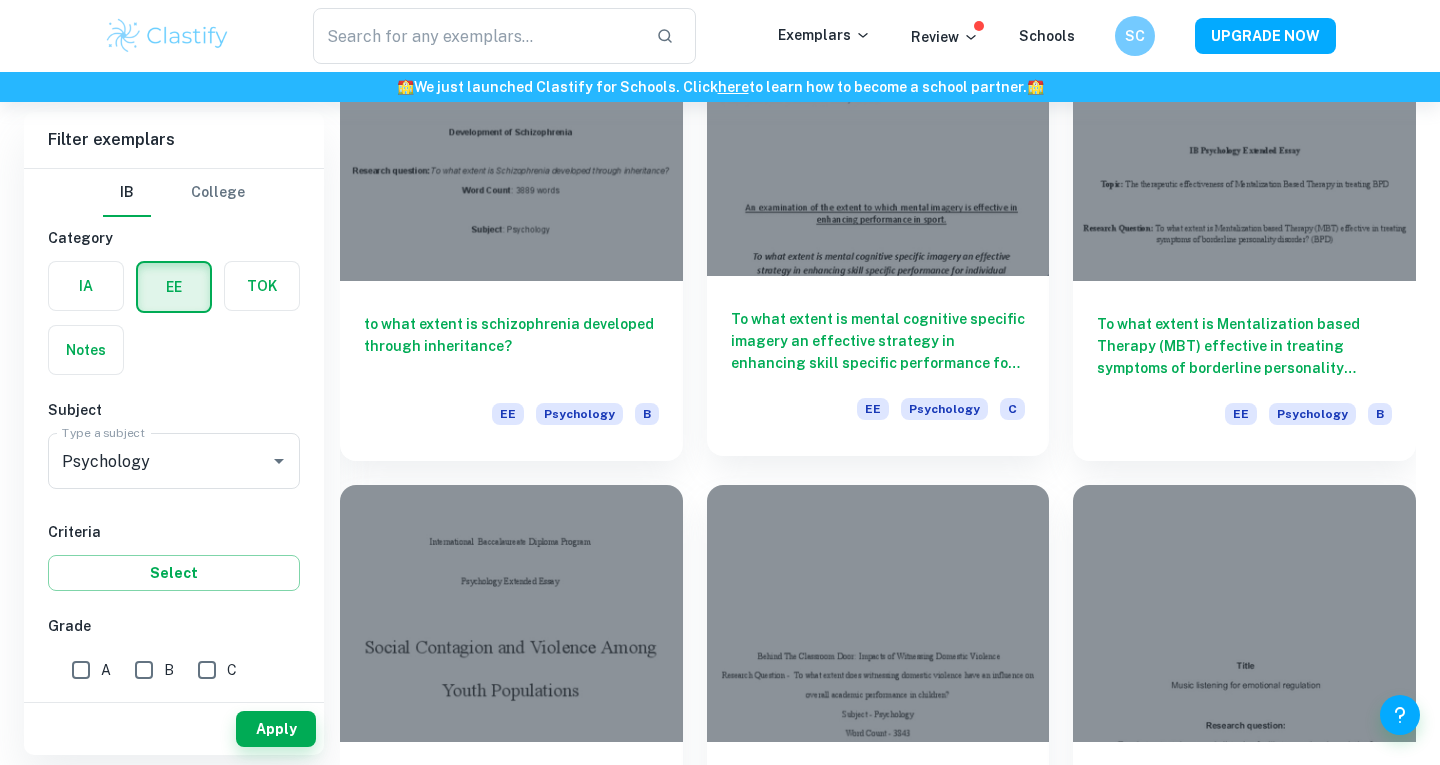 click on "To what extent is mental cognitive specific imagery an effective strategy in enhancing skill specific performance for individual athletes?" at bounding box center (878, 341) 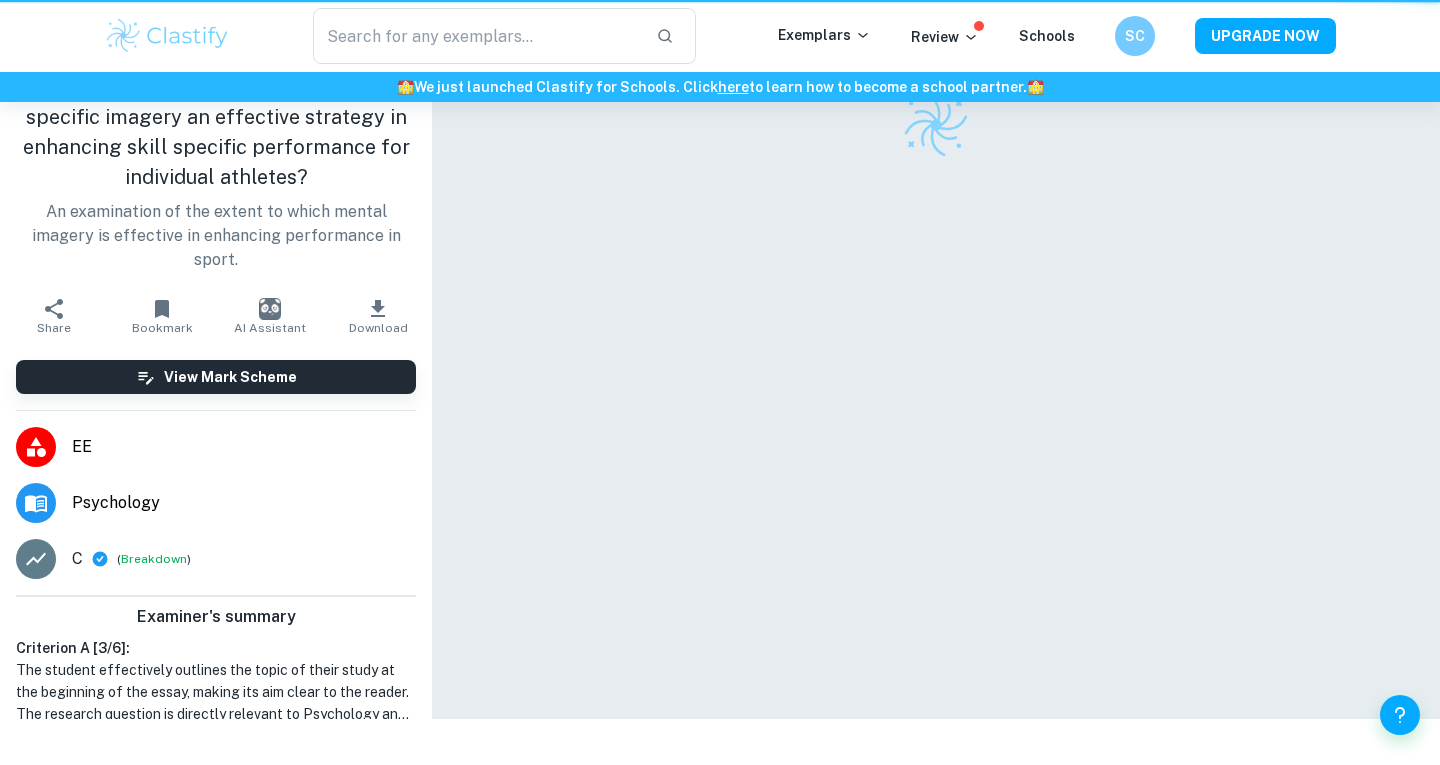 scroll, scrollTop: 0, scrollLeft: 0, axis: both 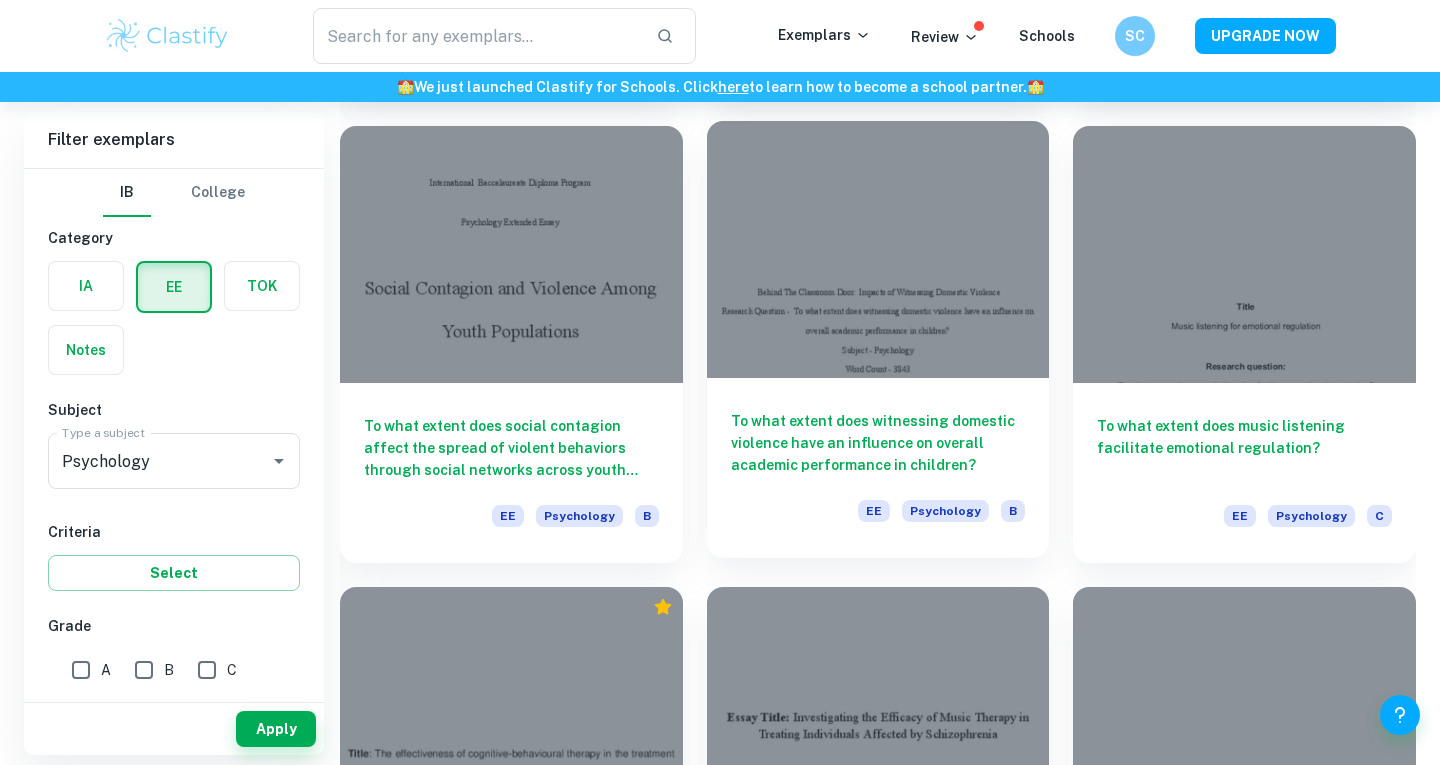 click on "EE Psychology B" at bounding box center [878, 517] 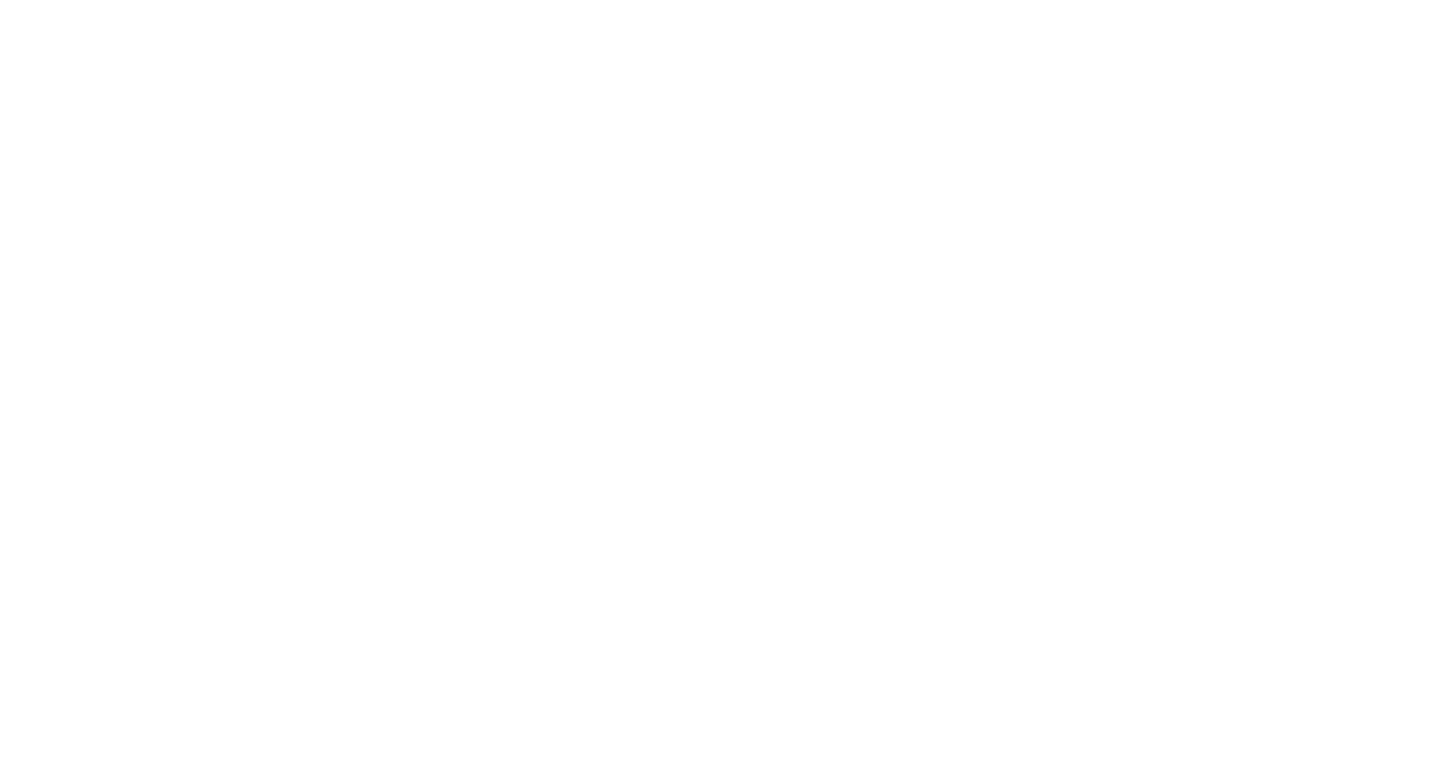 scroll, scrollTop: 0, scrollLeft: 0, axis: both 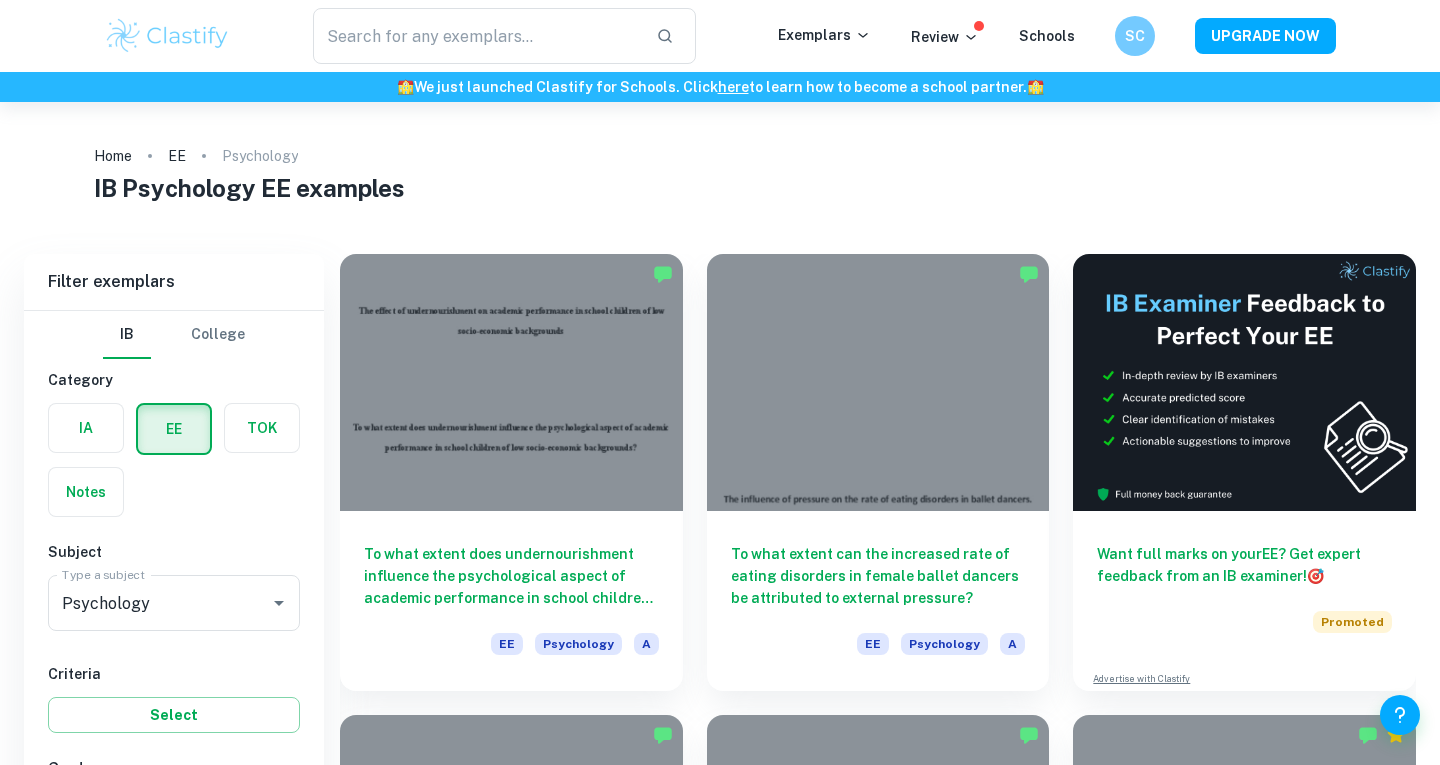 click on "EE Psychology B" at bounding box center (878, 4799) 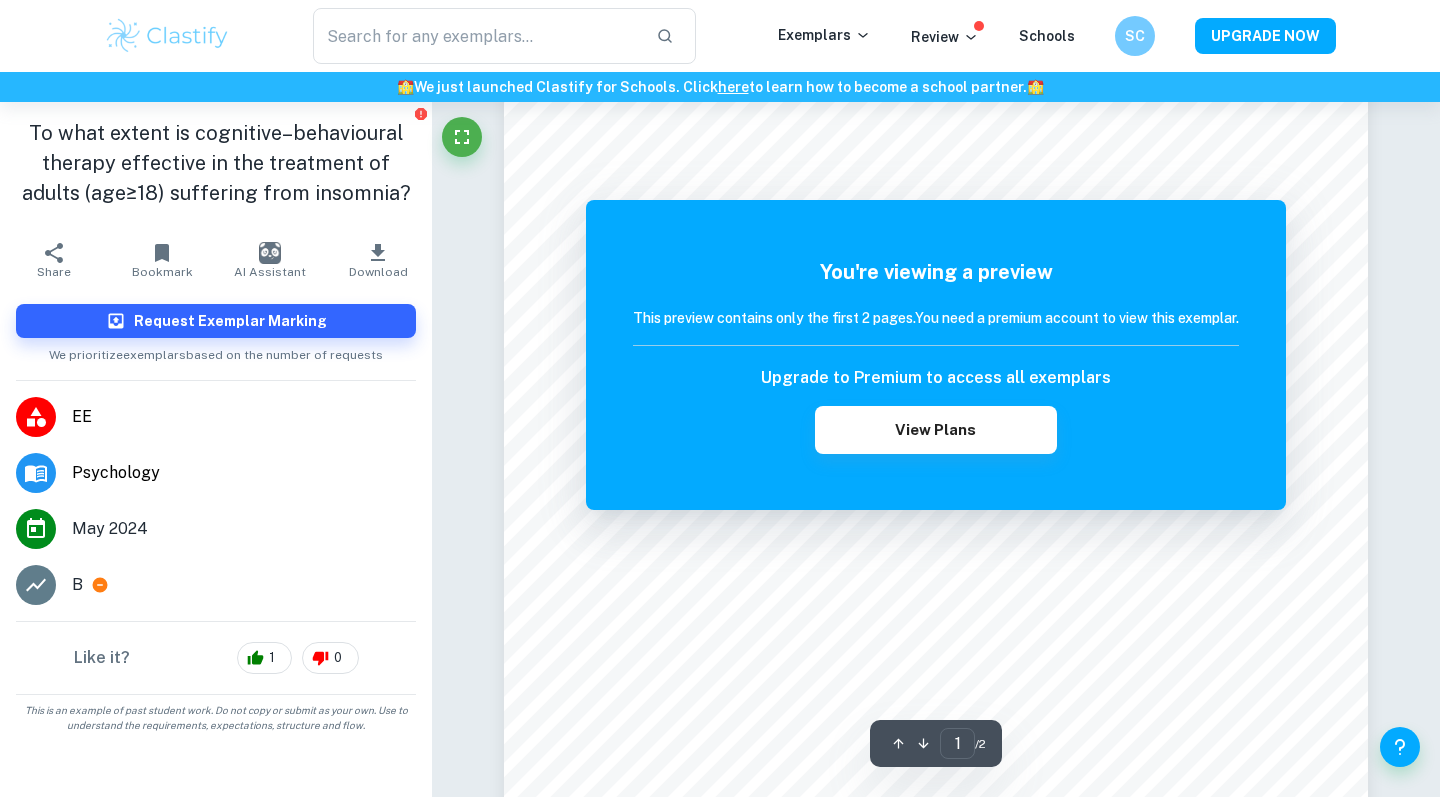 scroll, scrollTop: 376, scrollLeft: 0, axis: vertical 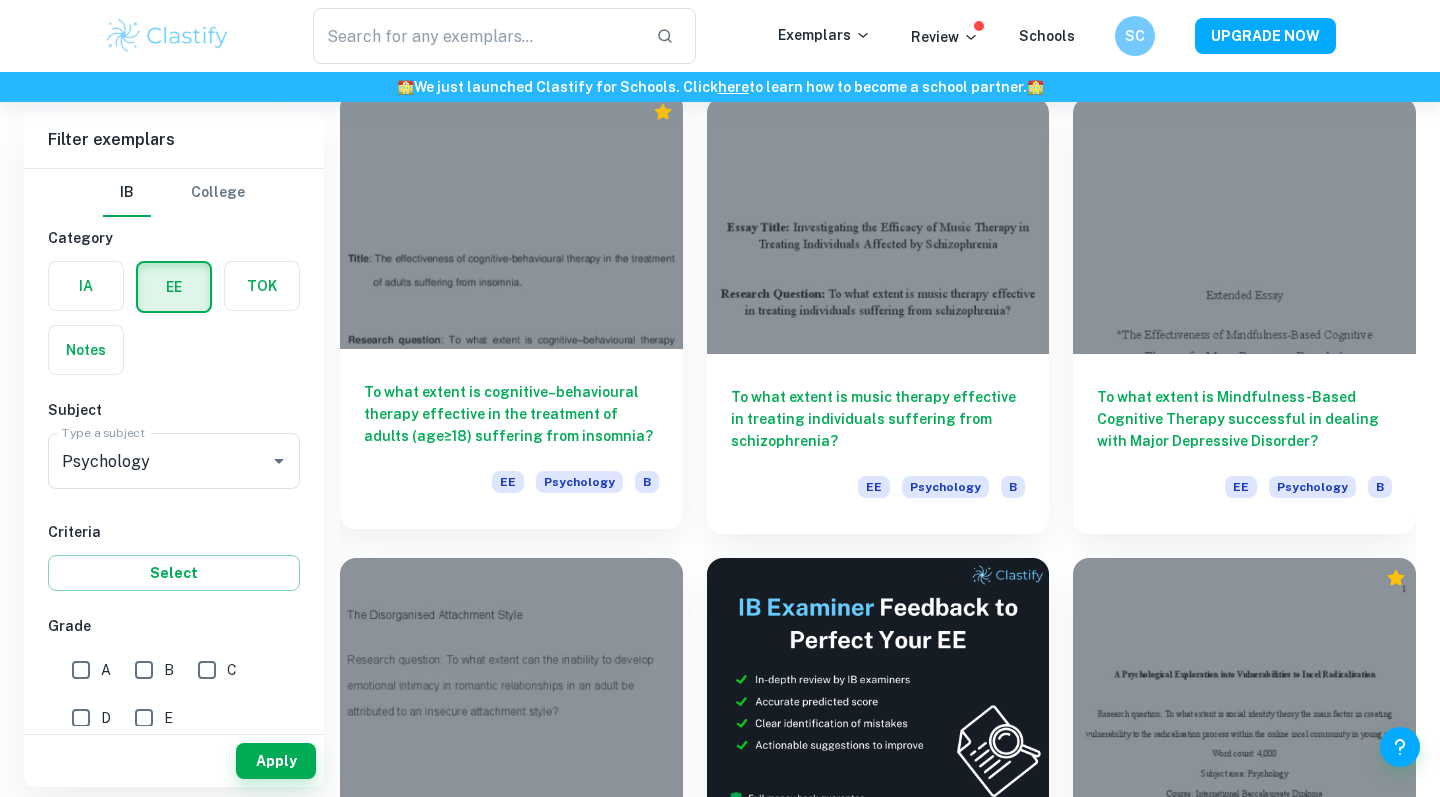 click on "To what extent is cognitive–behavioural therapy  effective in the treatment of adults (age≥18) suffering from insomnia?" at bounding box center (511, 414) 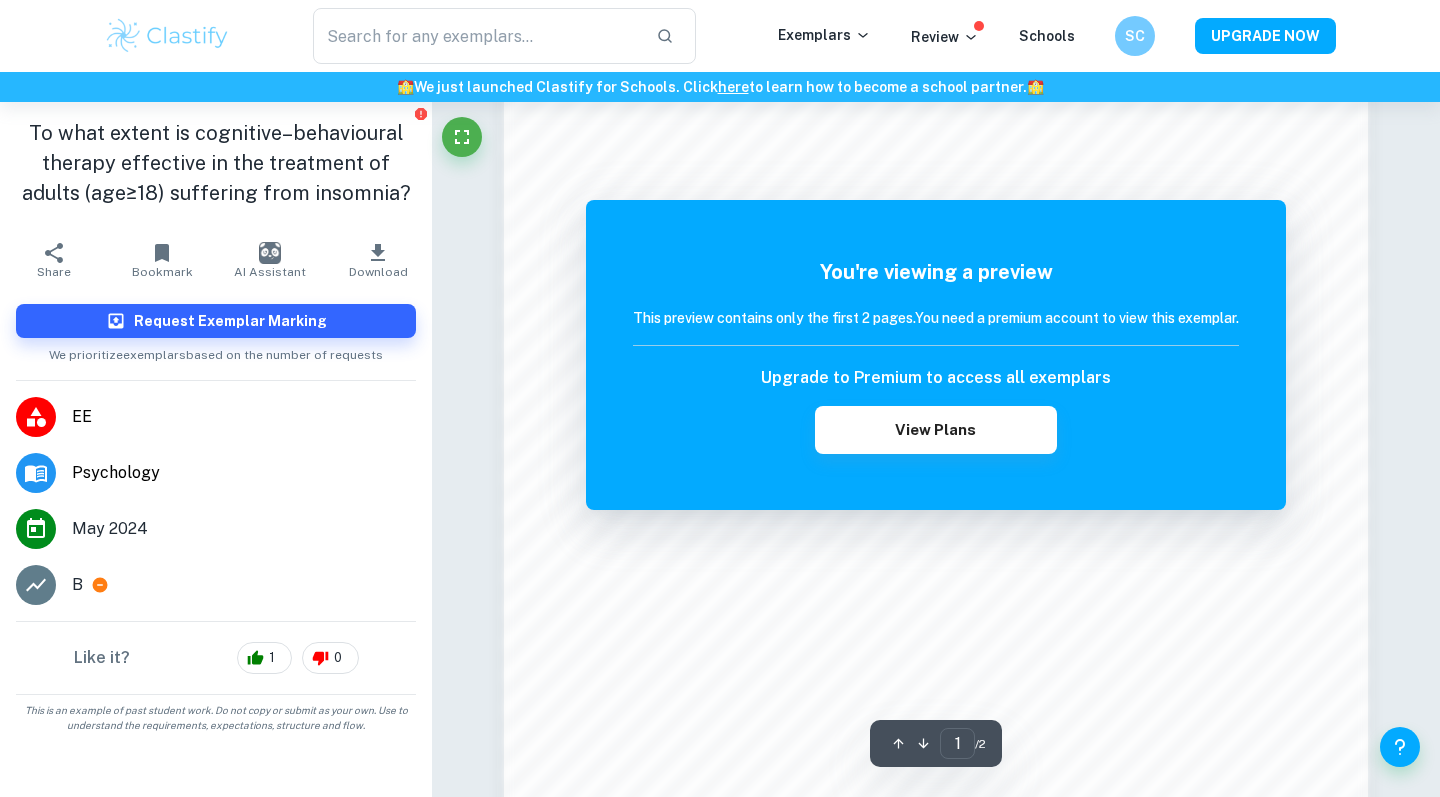 scroll, scrollTop: 1496, scrollLeft: 0, axis: vertical 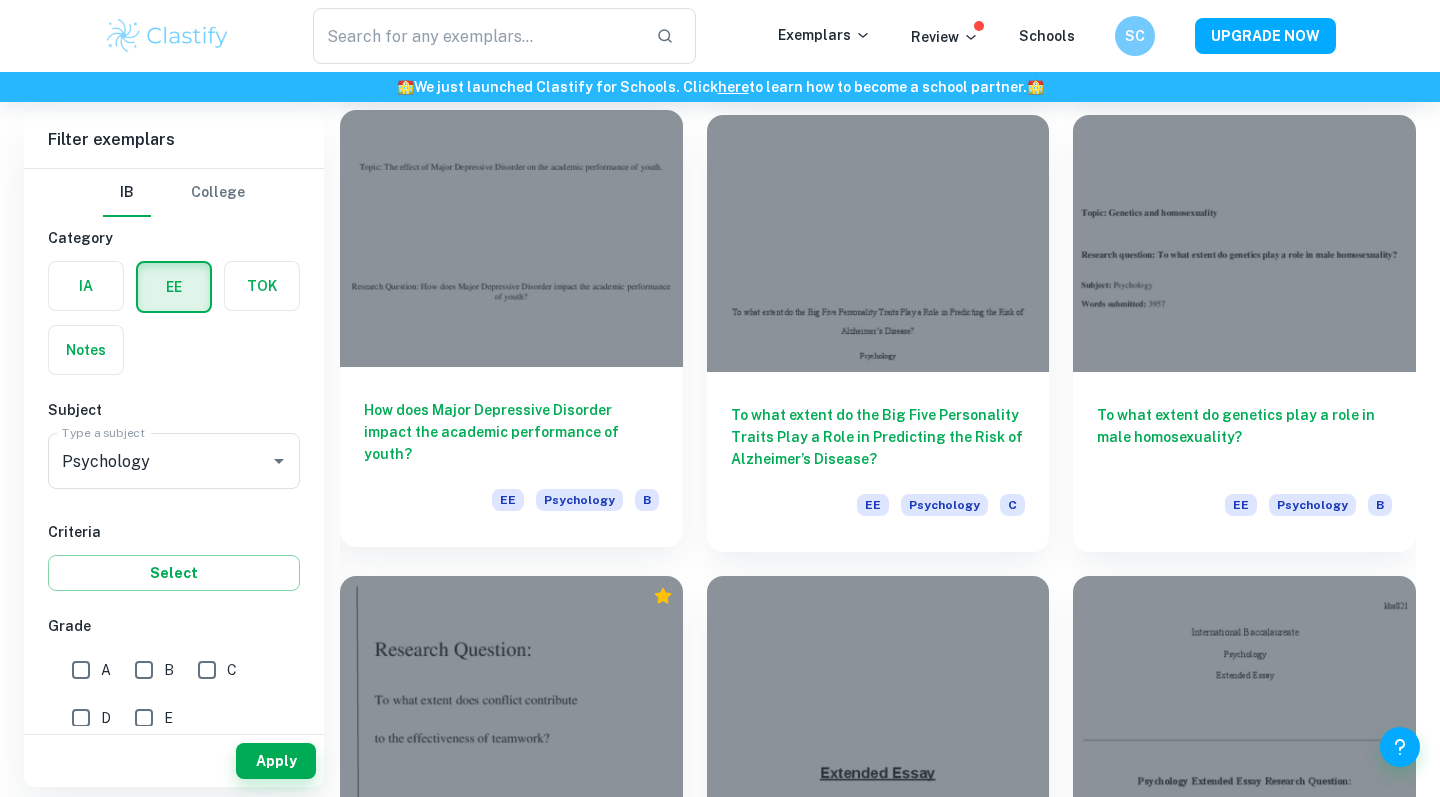 click on "How does Major Depressive Disorder impact the academic performance of youth?" at bounding box center (511, 432) 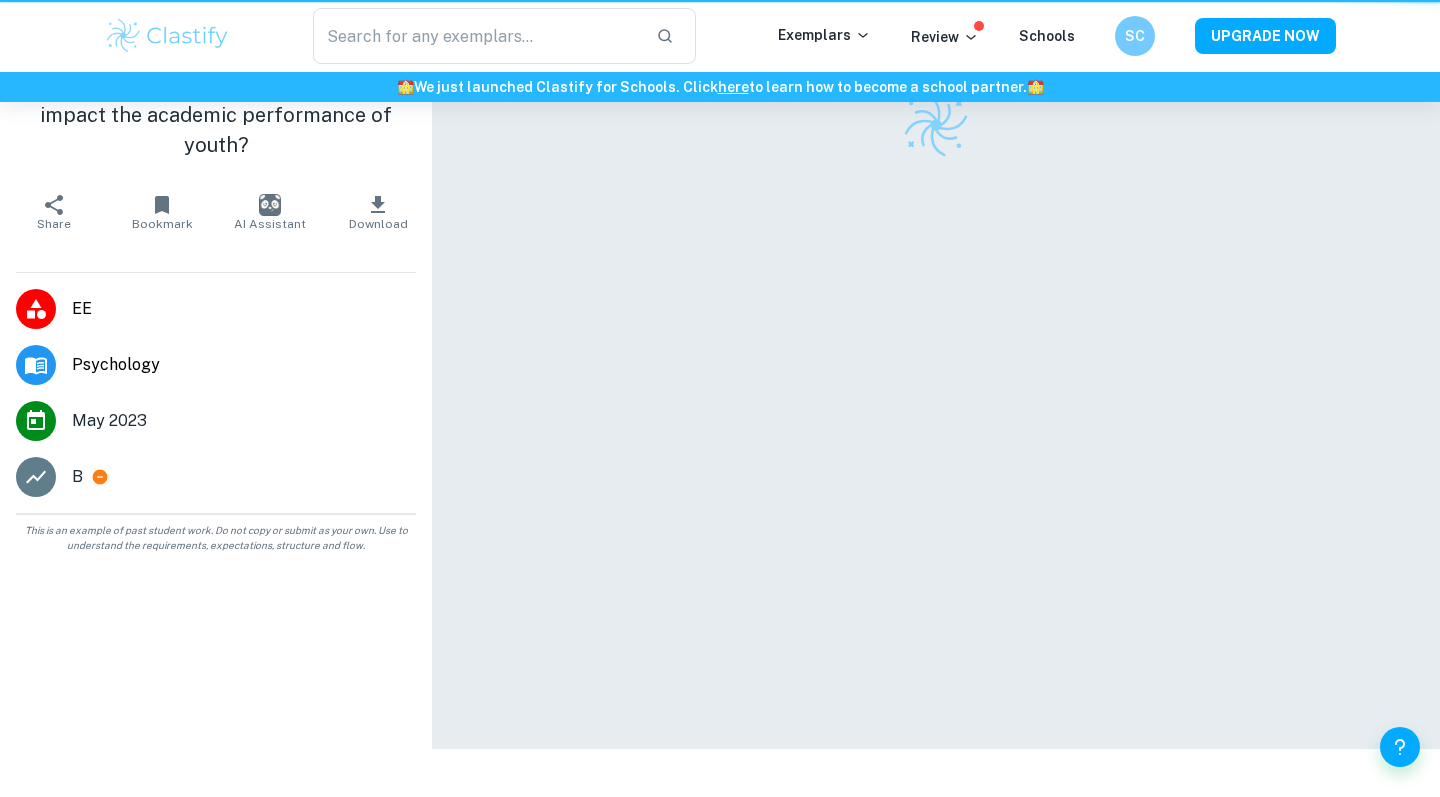 scroll, scrollTop: 0, scrollLeft: 0, axis: both 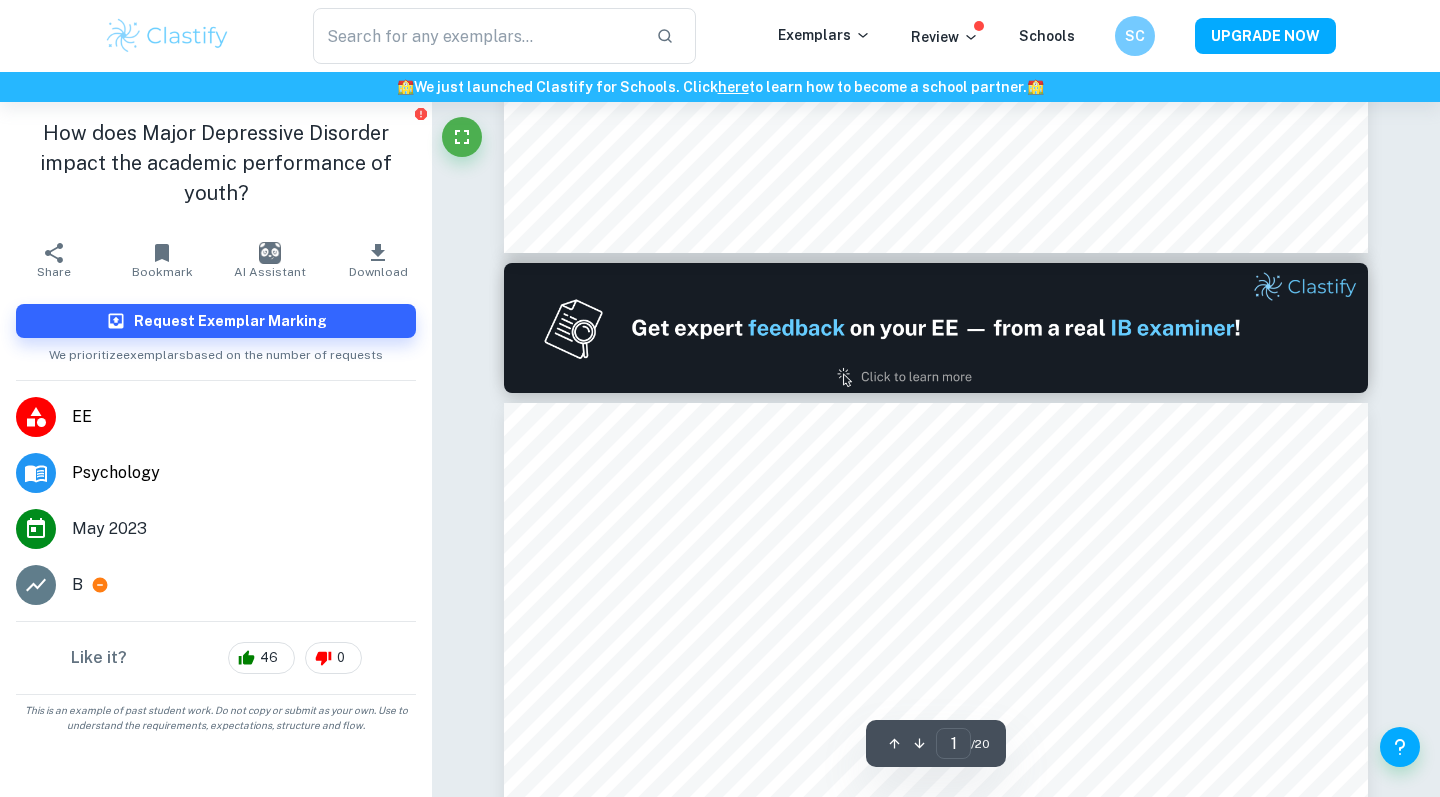 type on "2" 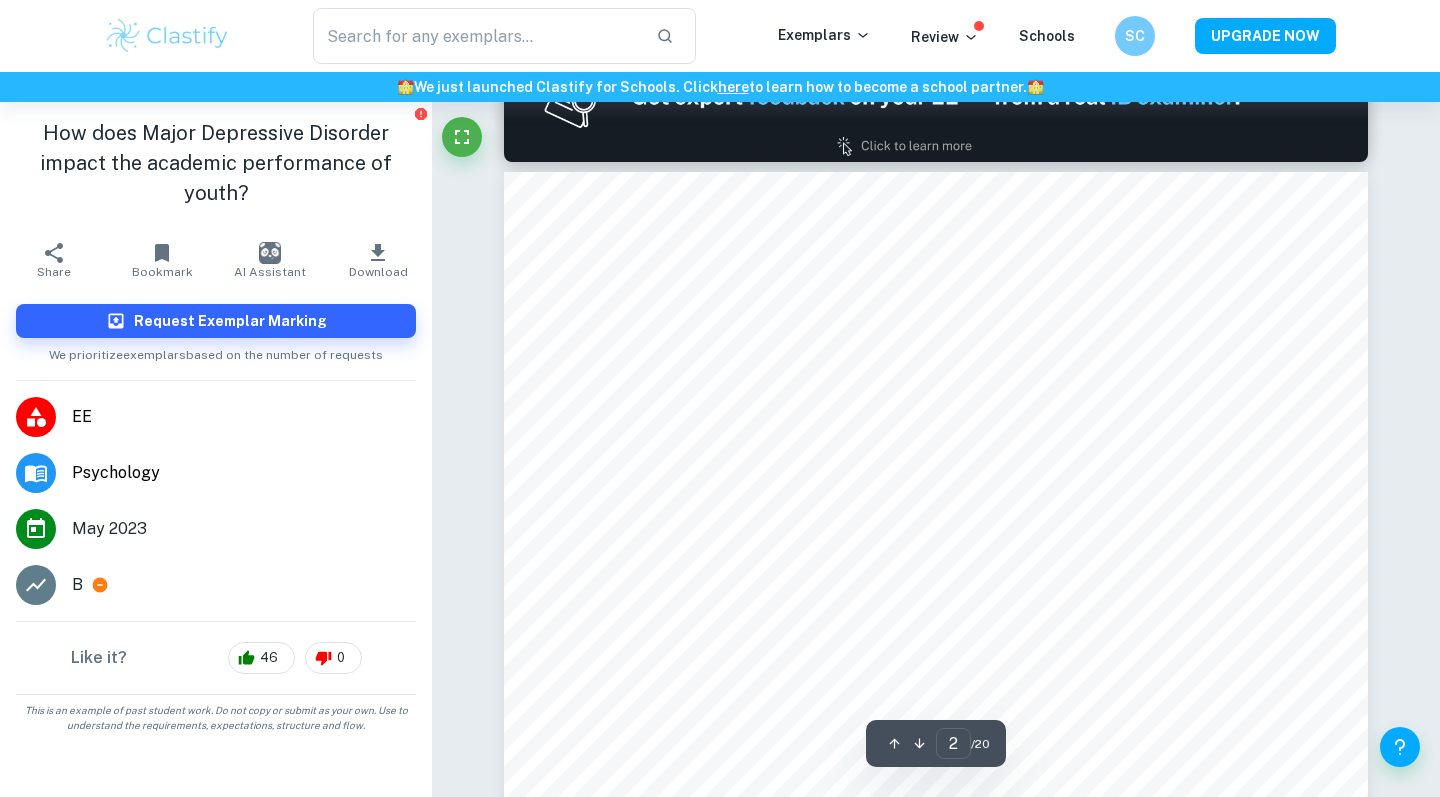 scroll, scrollTop: 1329, scrollLeft: 0, axis: vertical 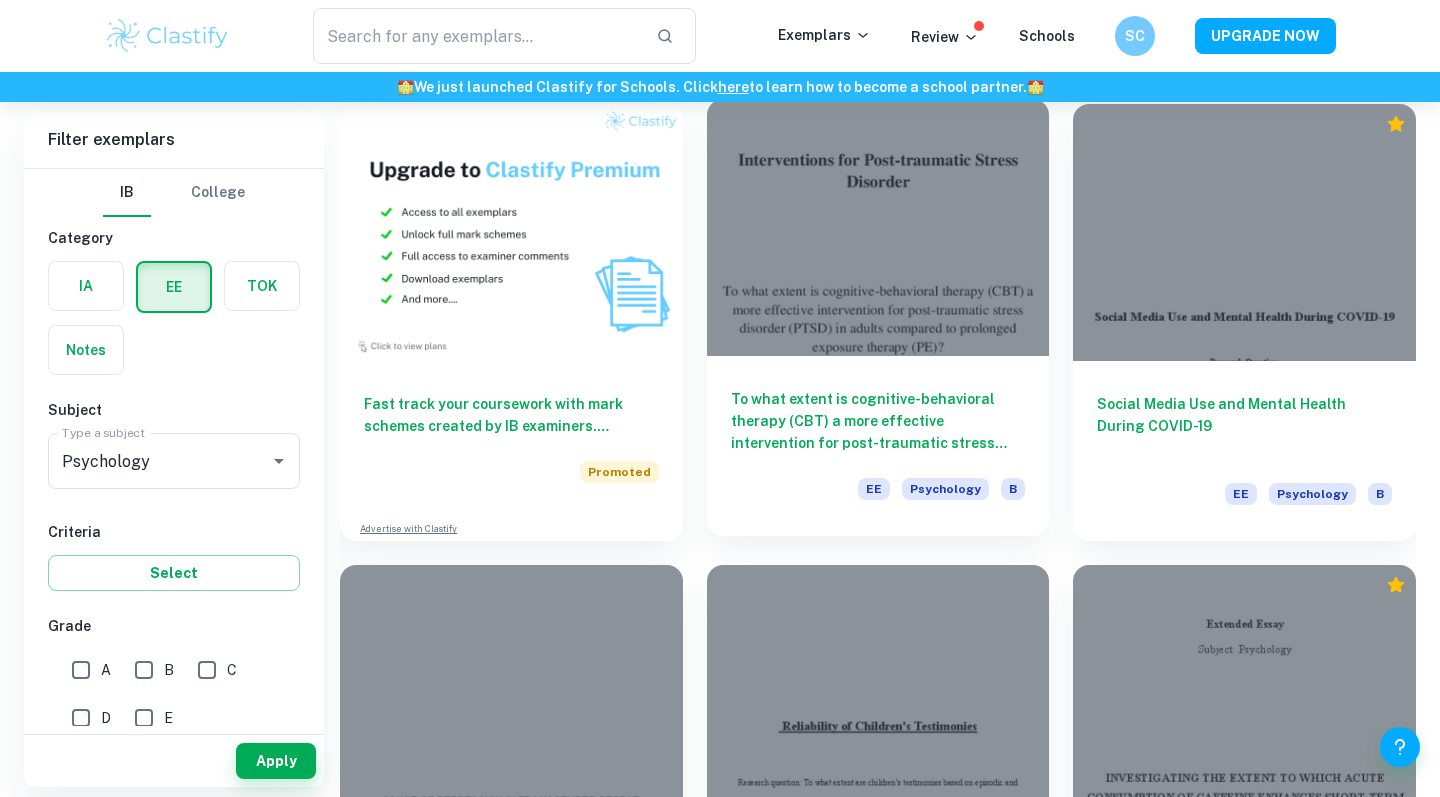 click on "To what extent is cognitive-behavioral therapy (CBT) a more effective intervention for post-traumatic stress disorder (PTSD) in adults compared to prolonged exposure therapy (PE)? EE Psychology B" at bounding box center (878, 446) 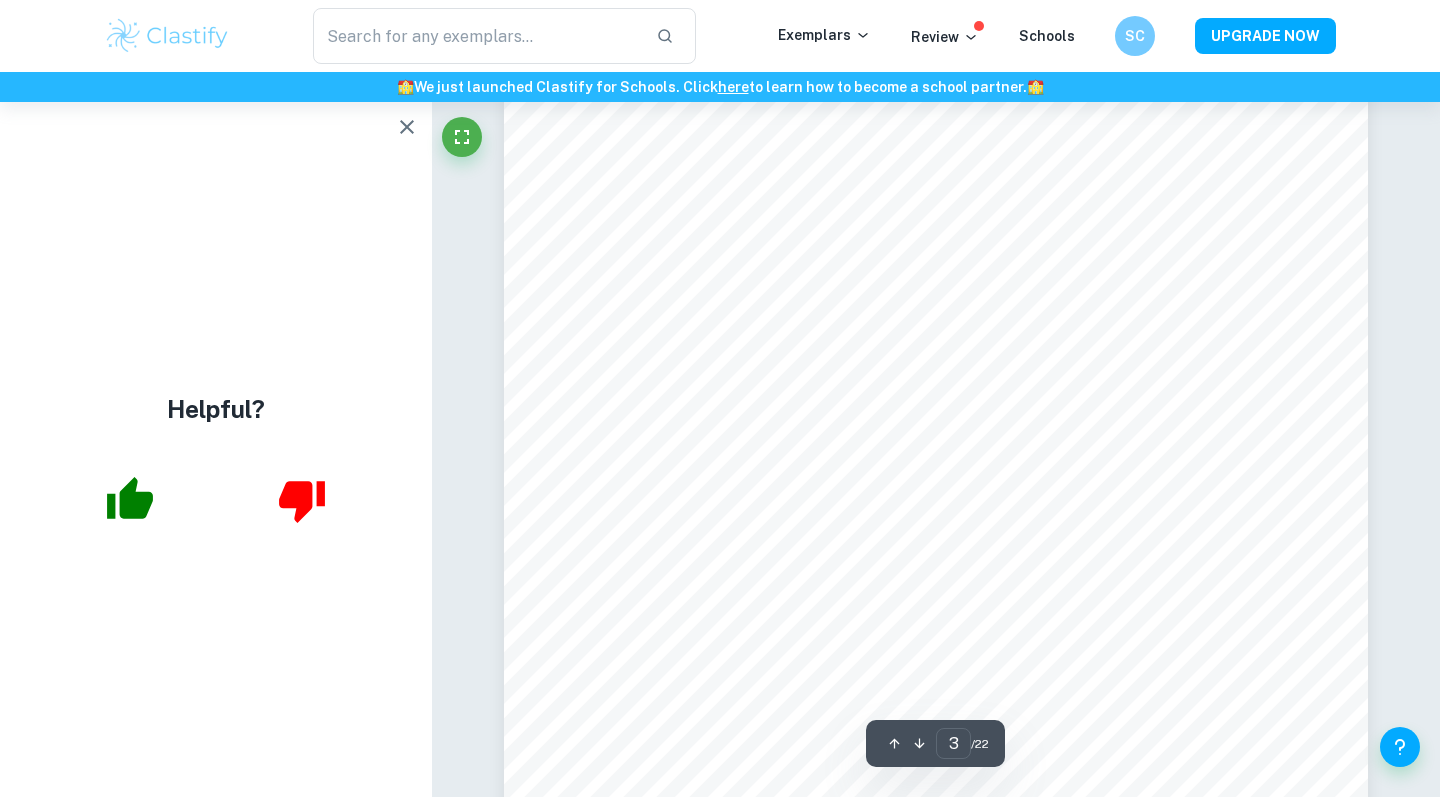 scroll, scrollTop: 2643, scrollLeft: 1, axis: both 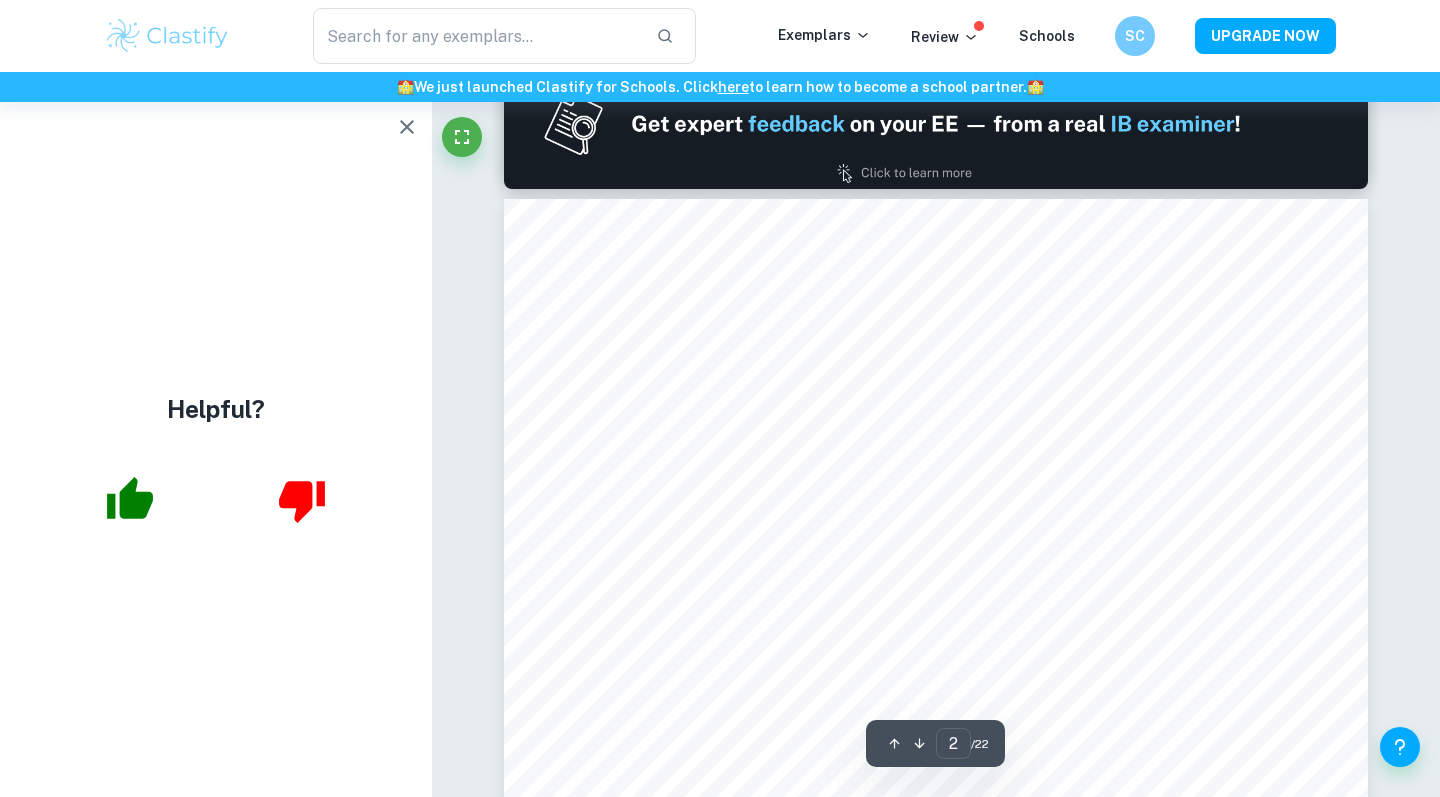 type on "1" 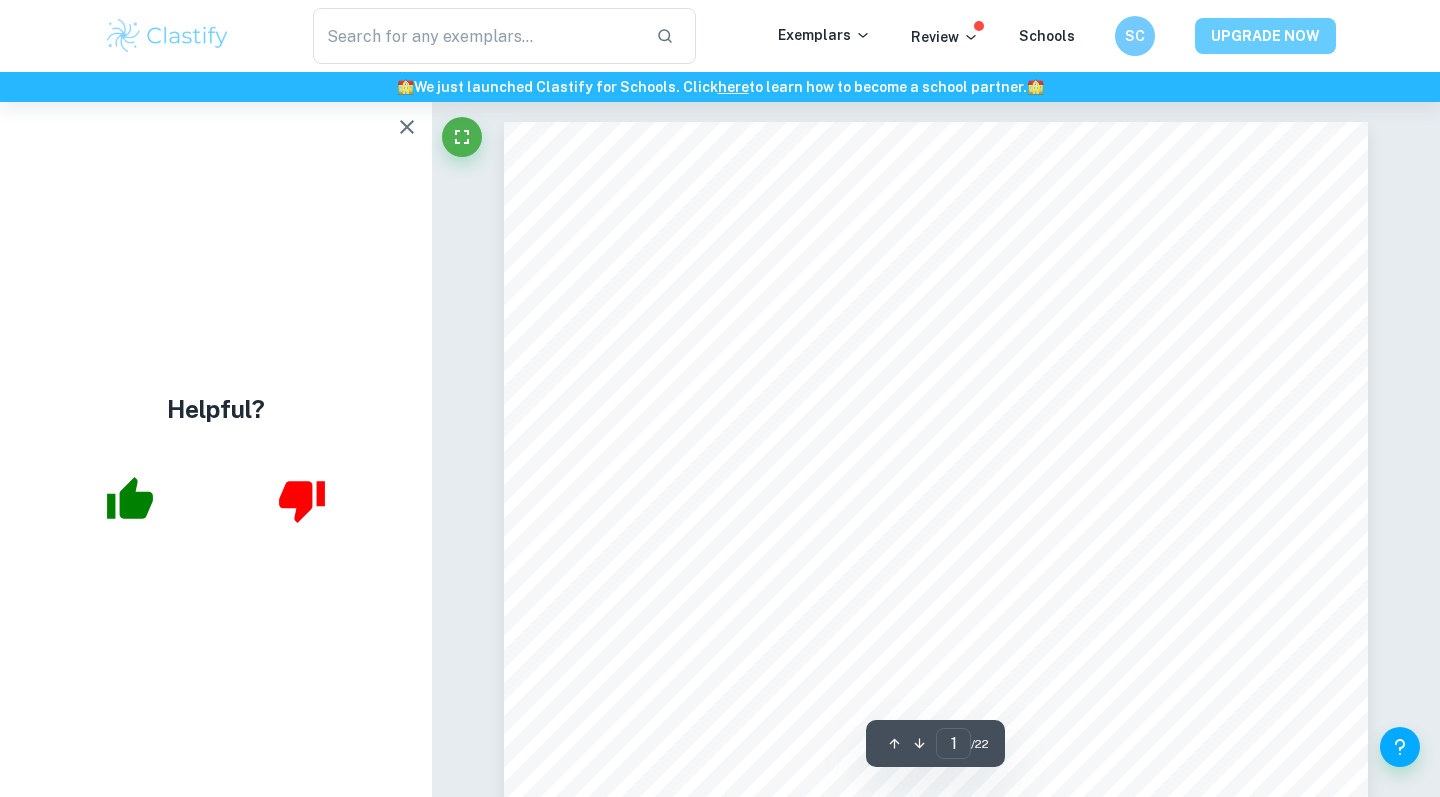 scroll, scrollTop: 0, scrollLeft: 0, axis: both 